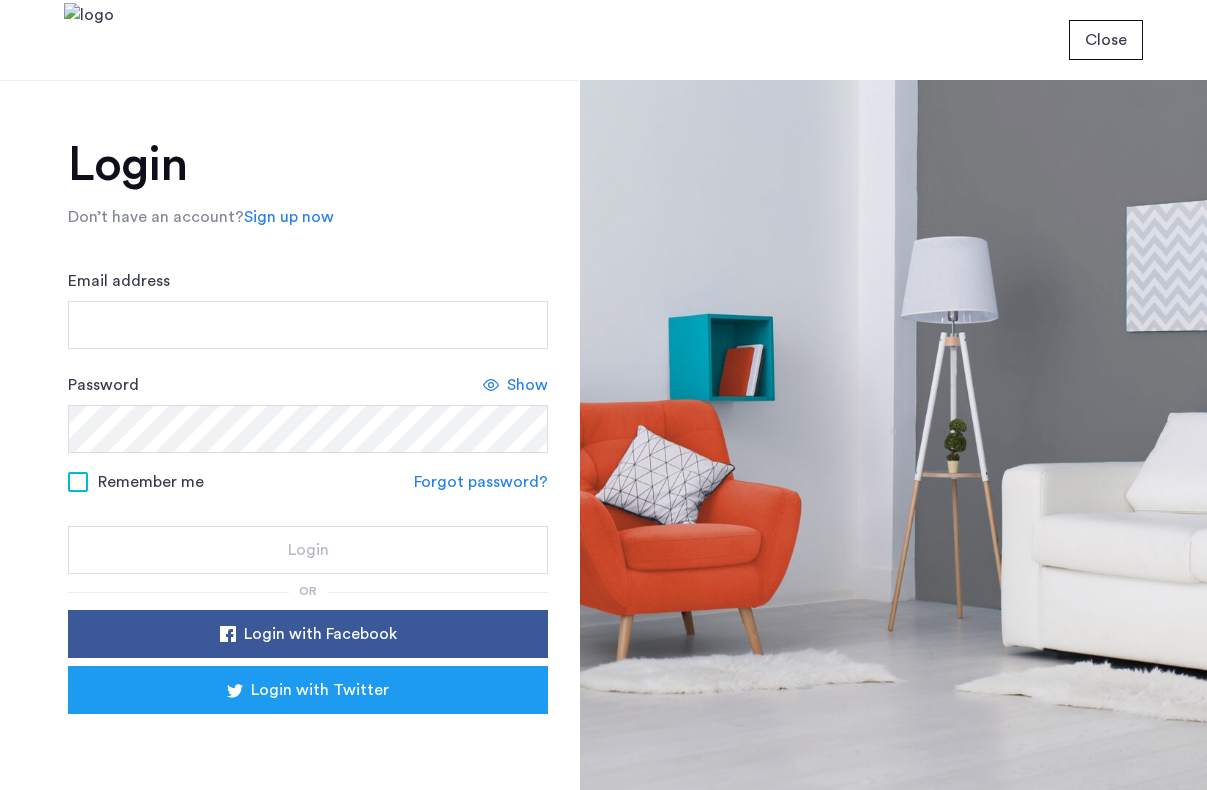 scroll, scrollTop: 0, scrollLeft: 0, axis: both 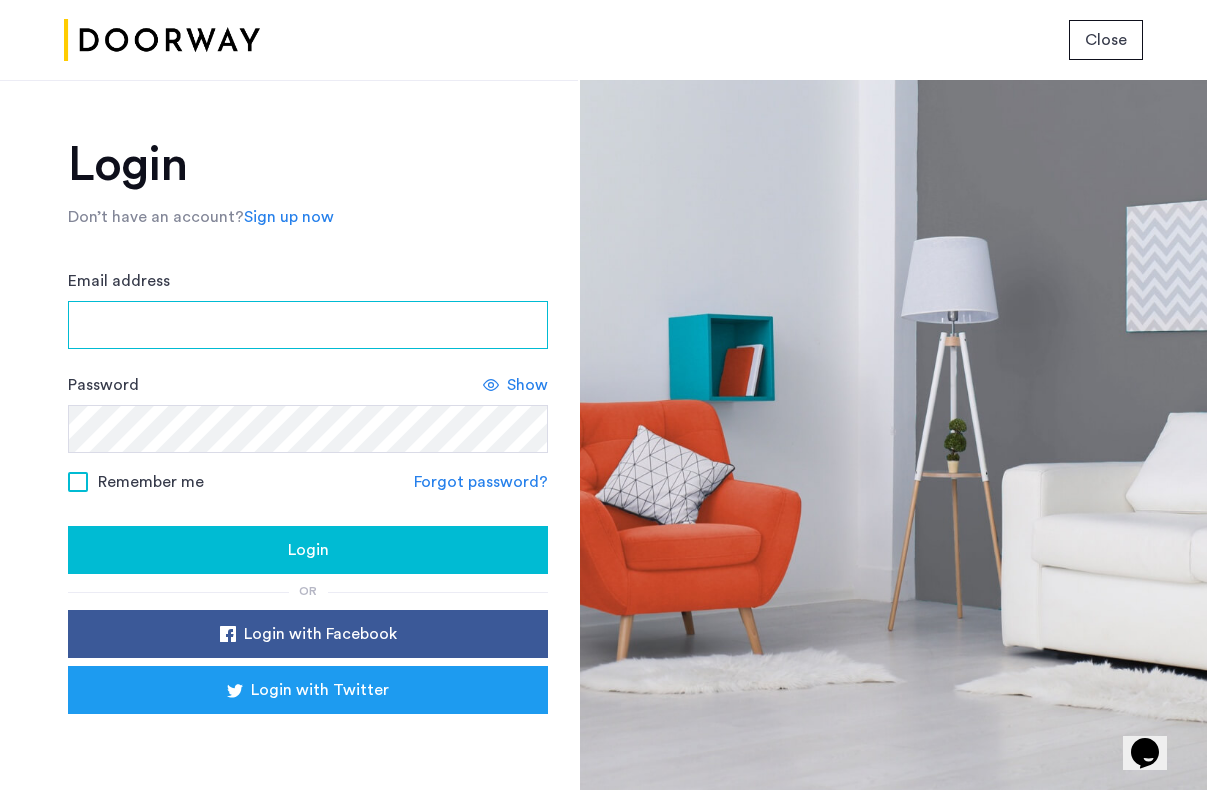 type on "**********" 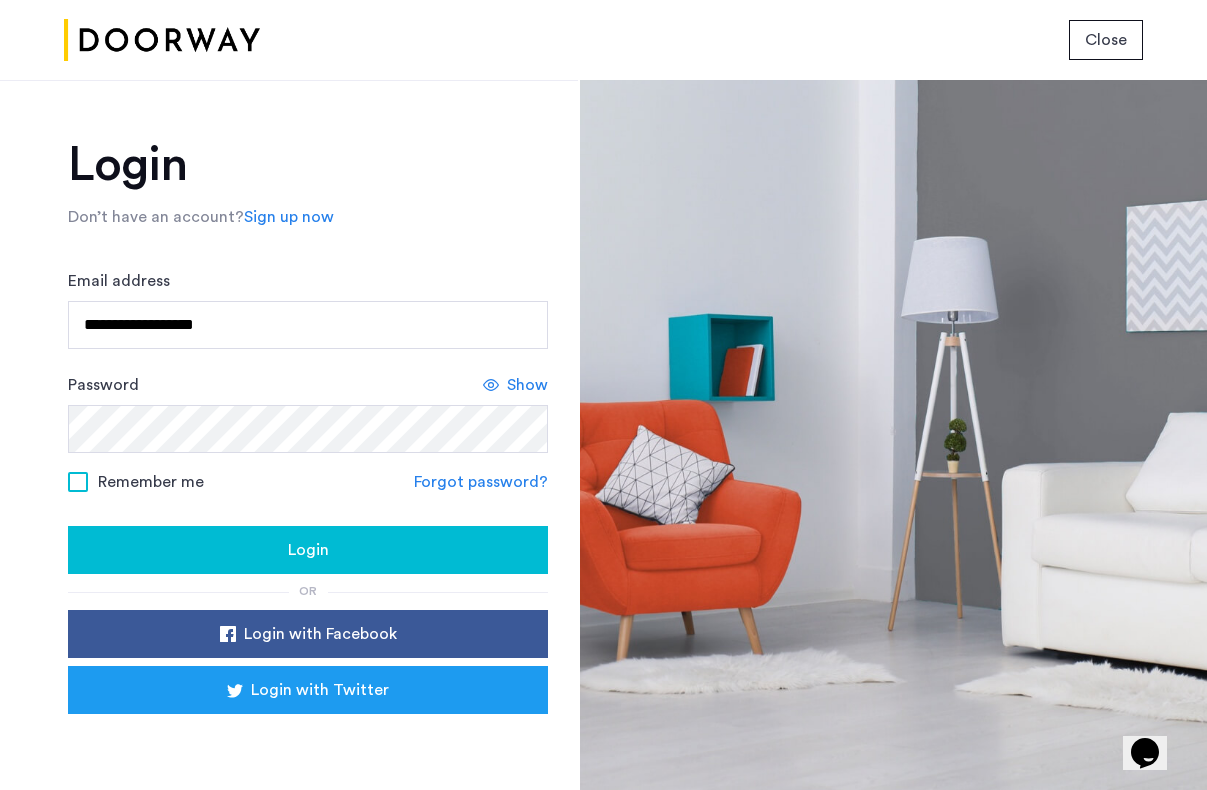 click 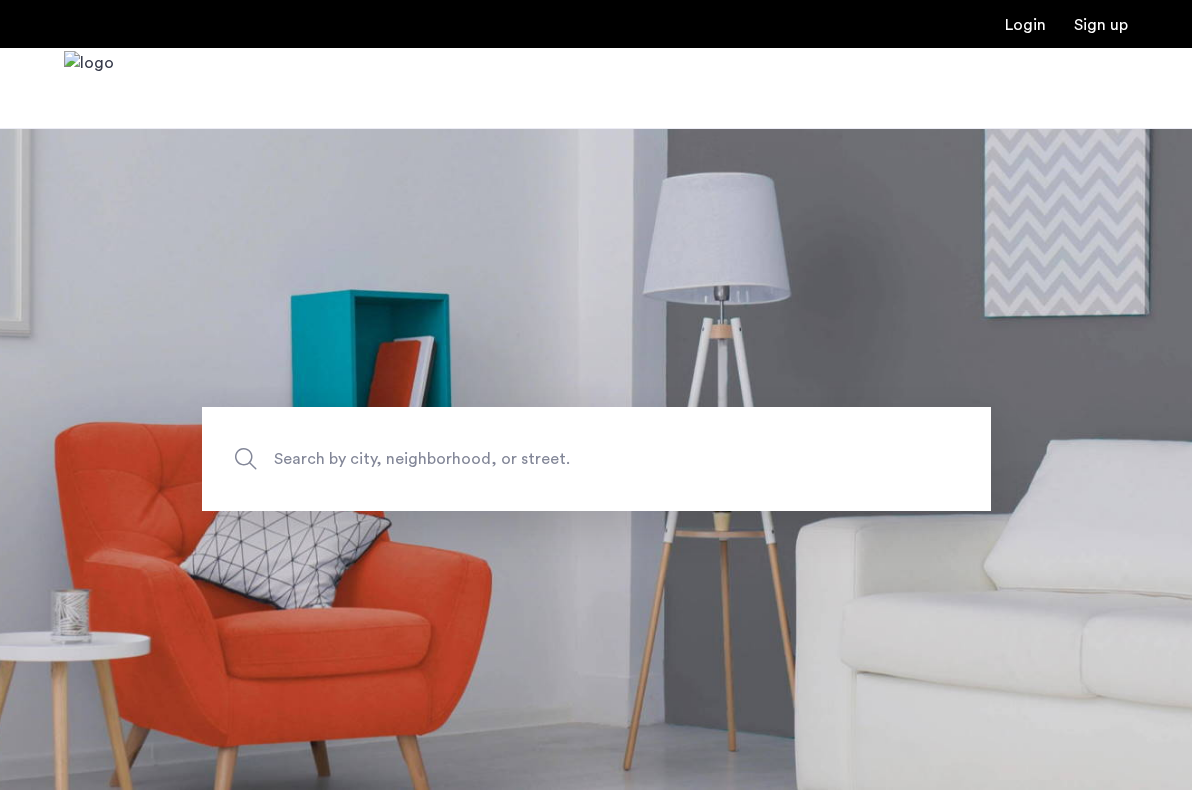 scroll, scrollTop: 0, scrollLeft: 0, axis: both 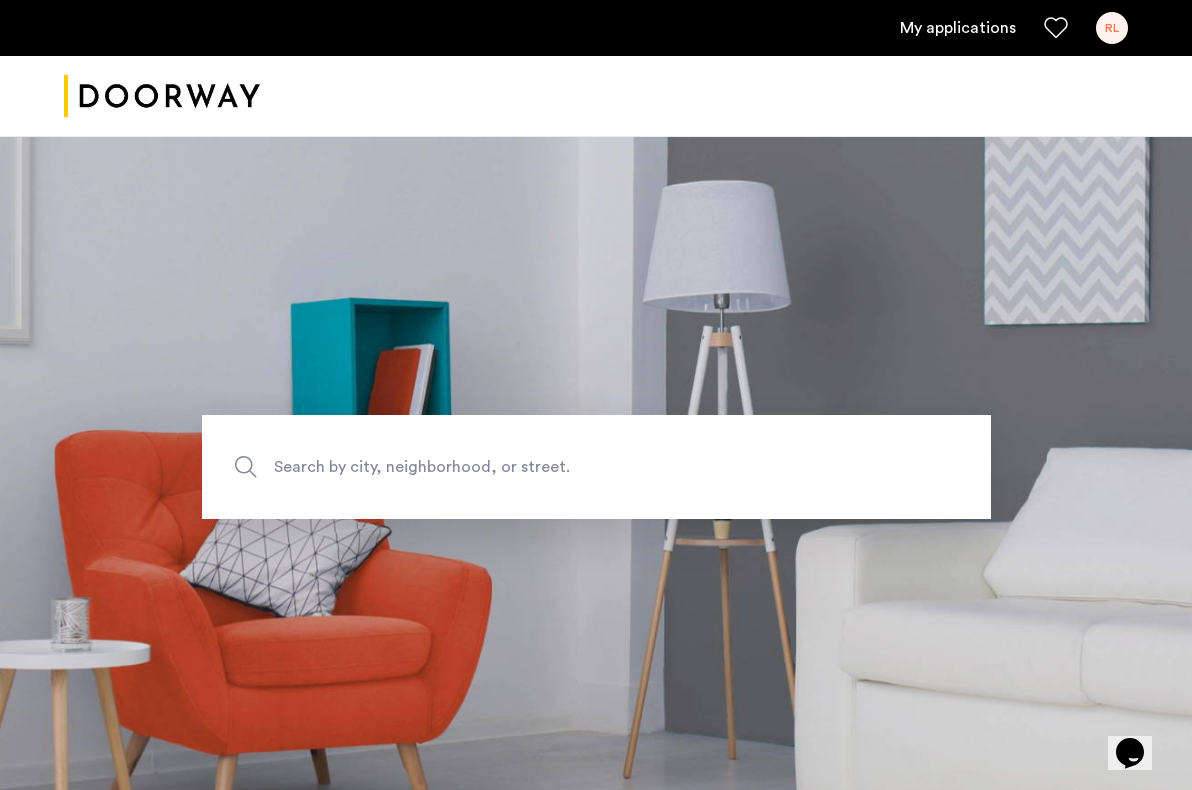 click on "My applications" at bounding box center [958, 28] 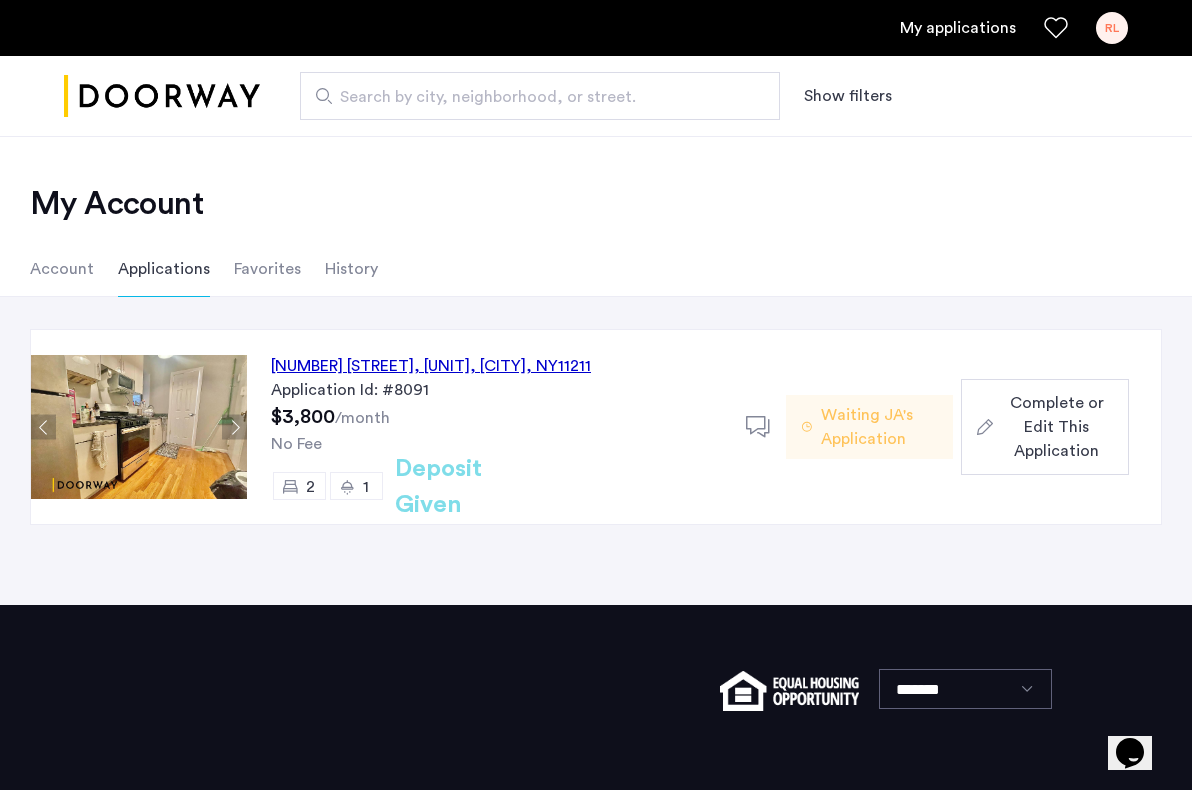click on "Complete or Edit This Application" 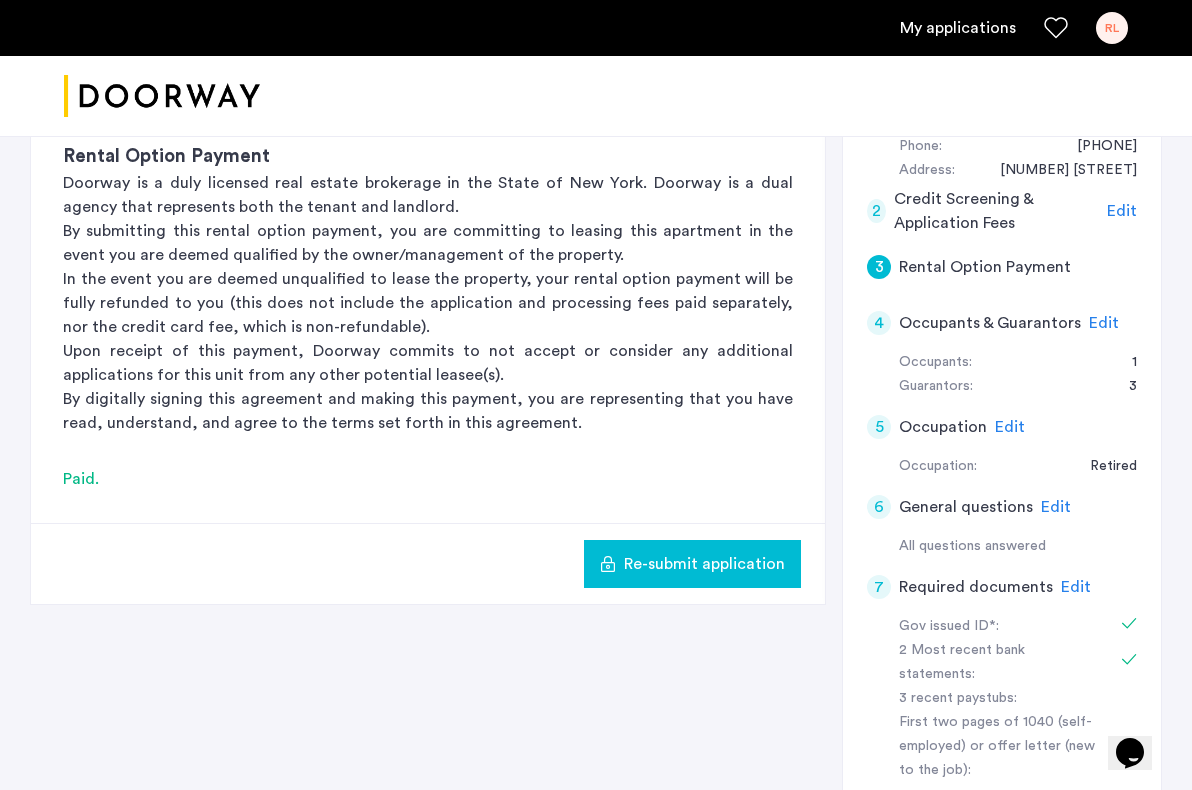 scroll, scrollTop: 421, scrollLeft: 0, axis: vertical 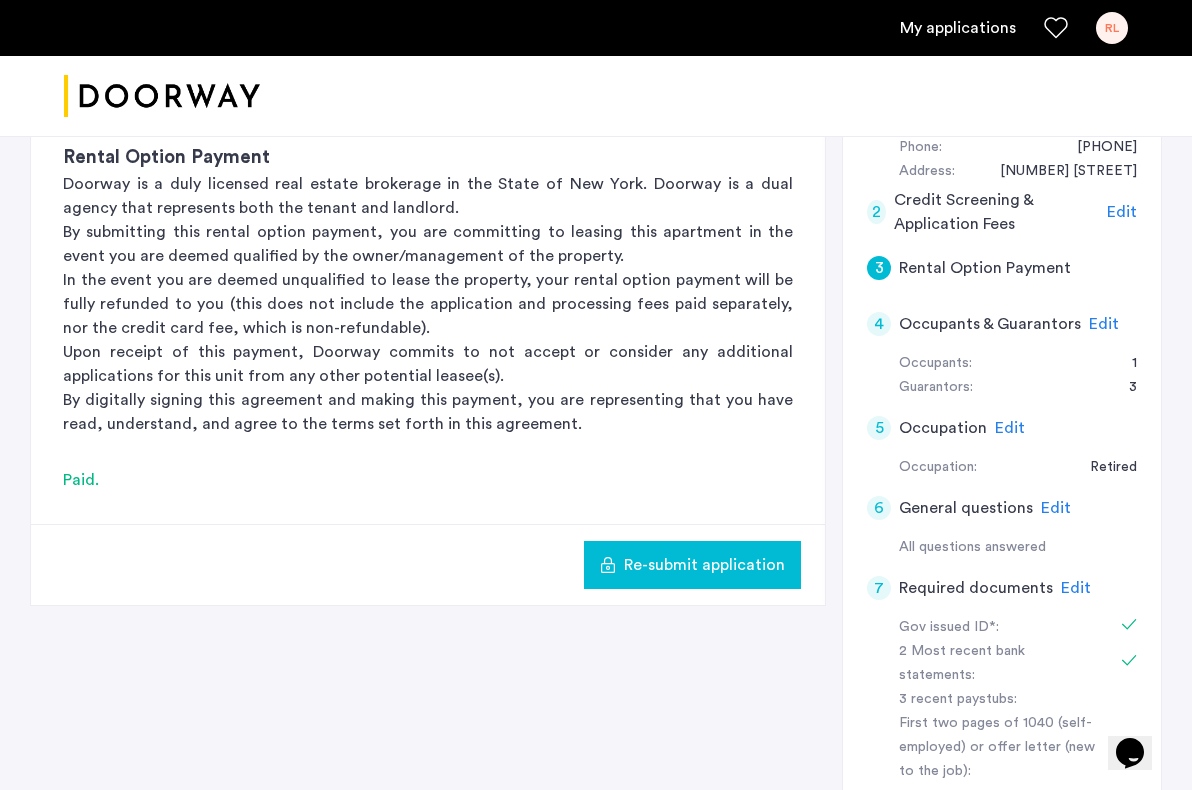 click on "Rental Option Payment" 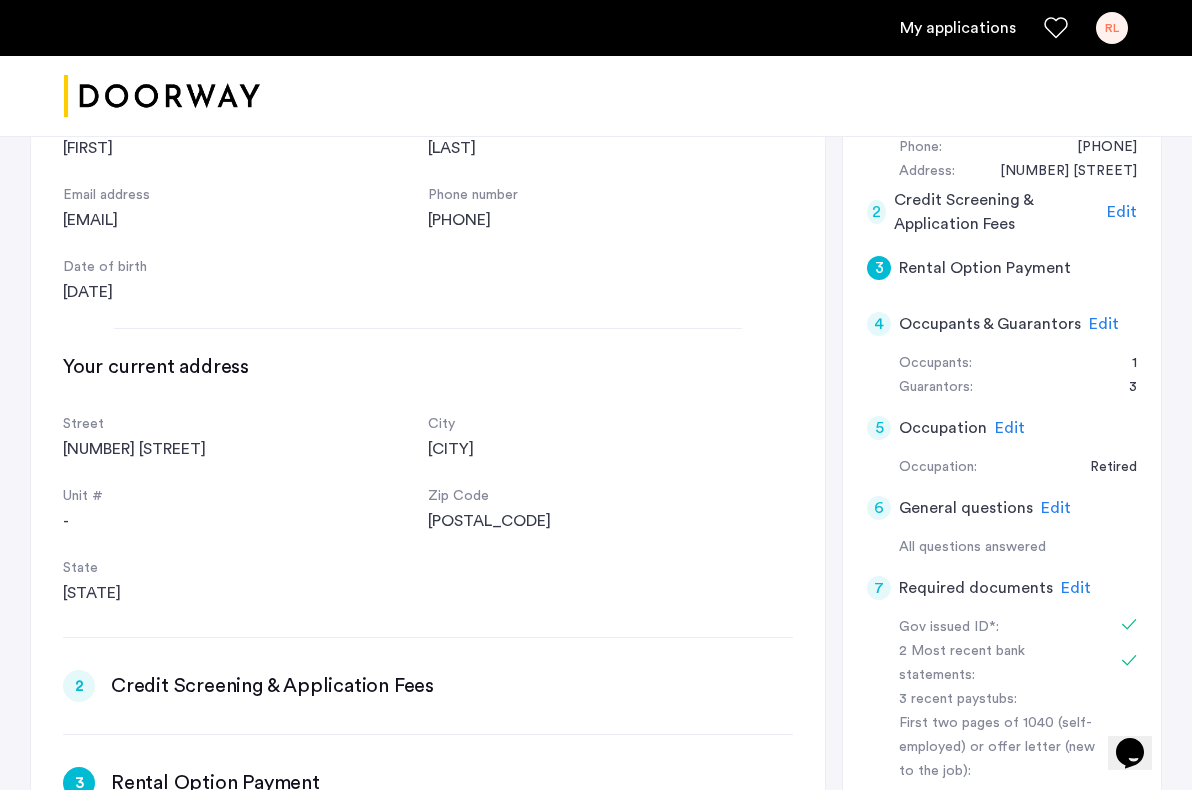 scroll, scrollTop: 453, scrollLeft: 0, axis: vertical 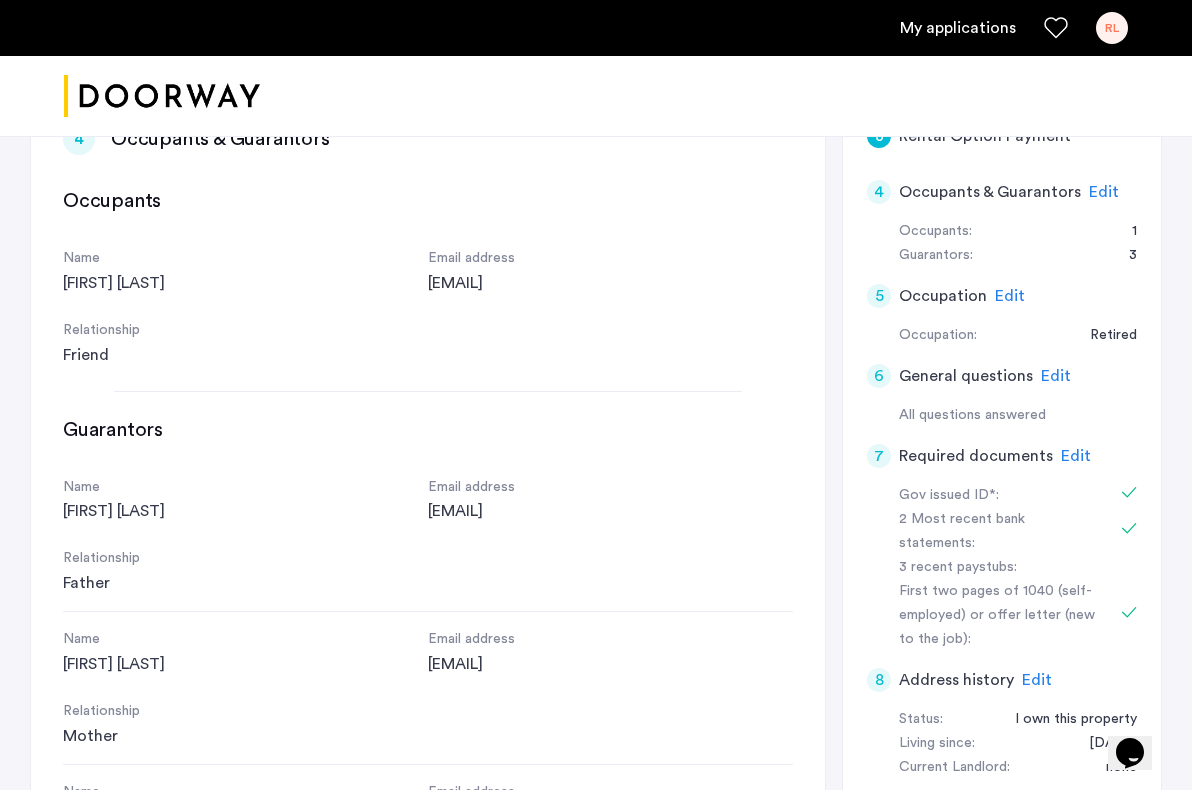 click on "Edit" 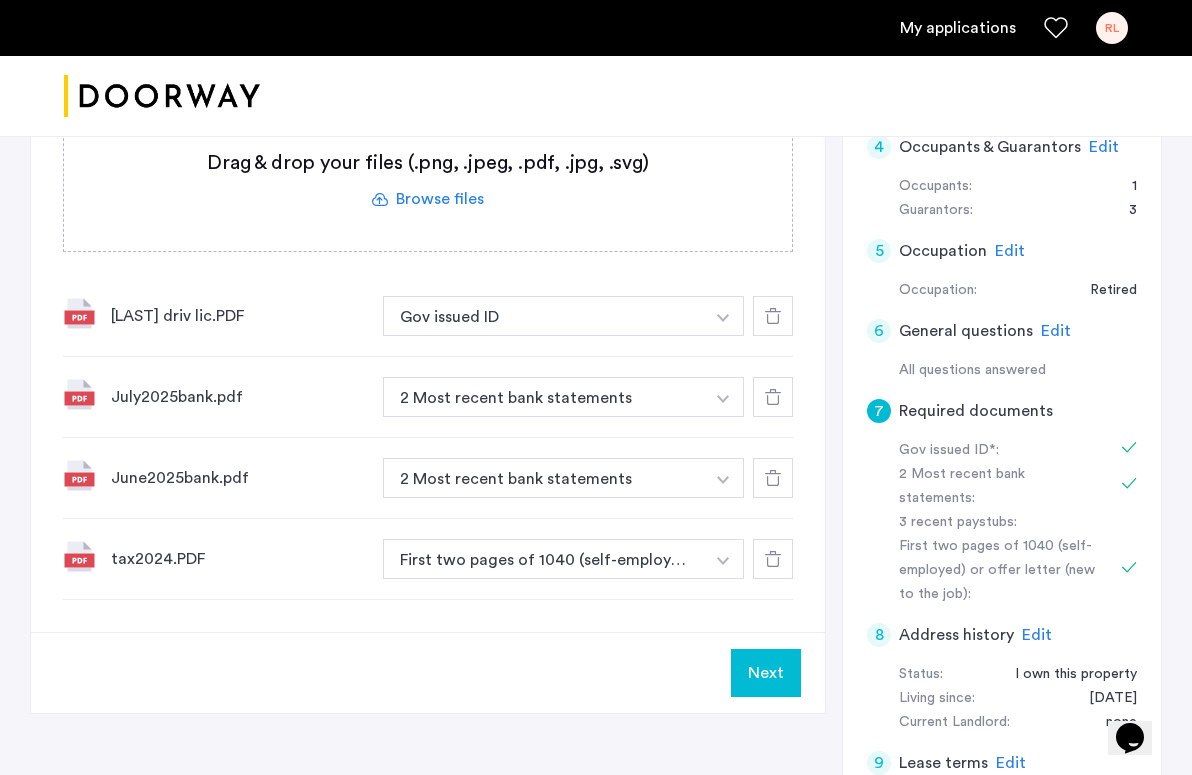 scroll, scrollTop: 596, scrollLeft: 0, axis: vertical 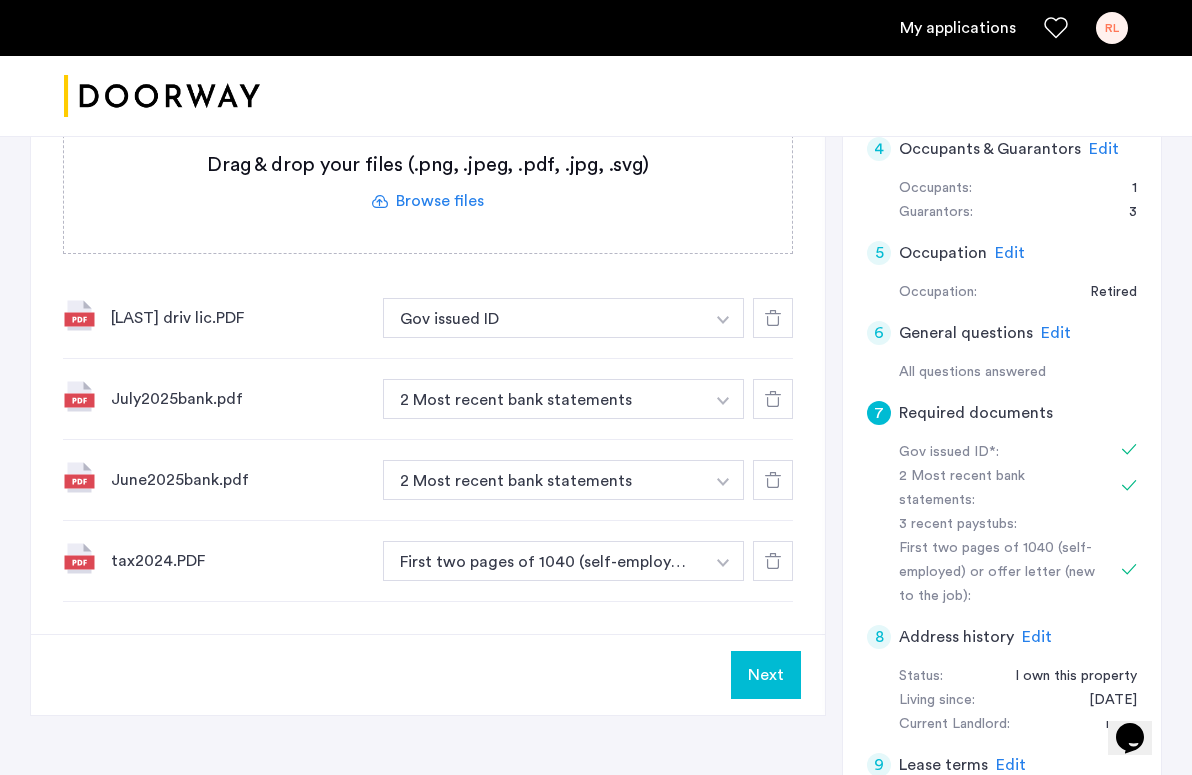 click on "Next" 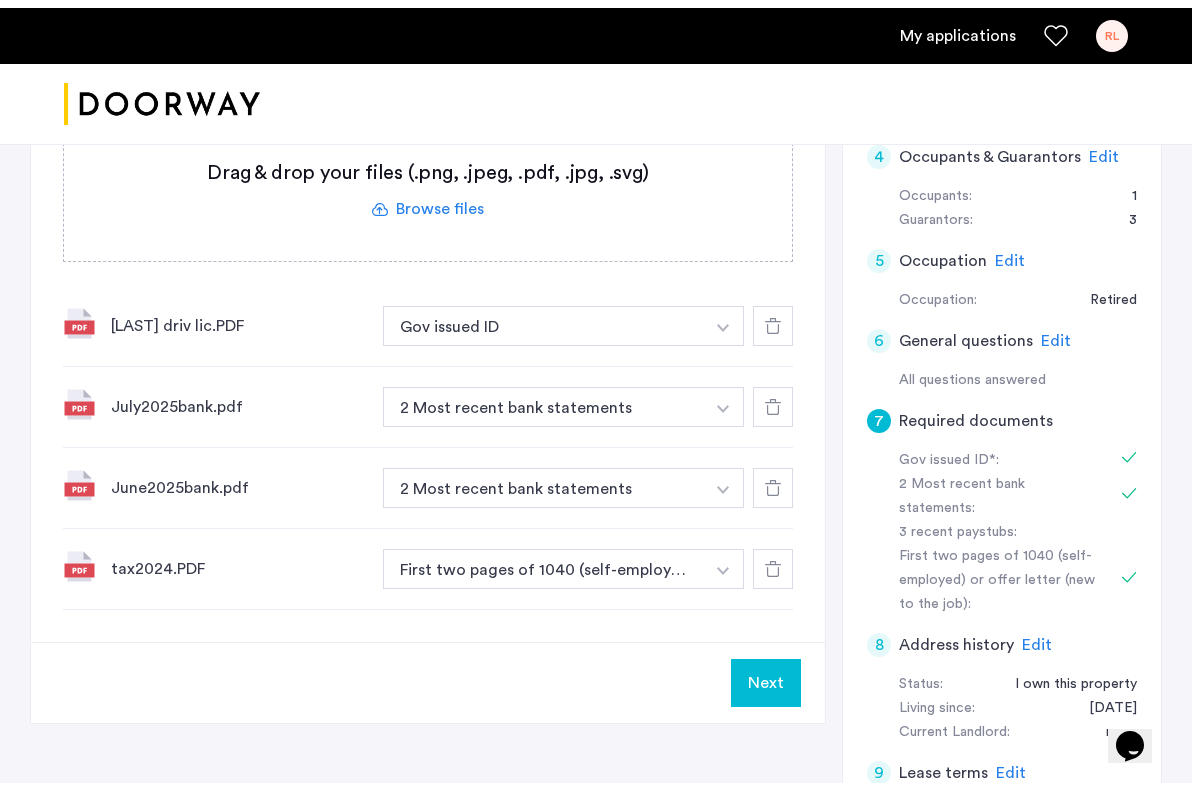 scroll, scrollTop: 0, scrollLeft: 0, axis: both 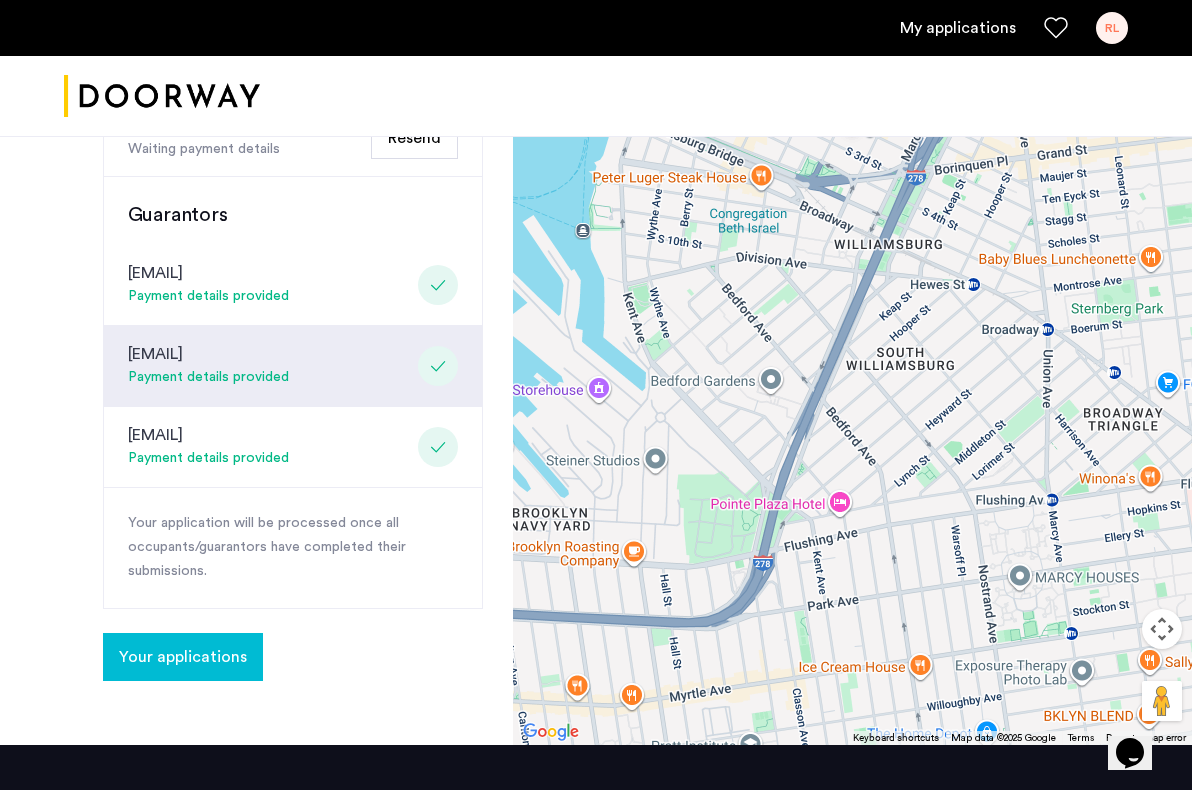 click on "My applications" at bounding box center (958, 28) 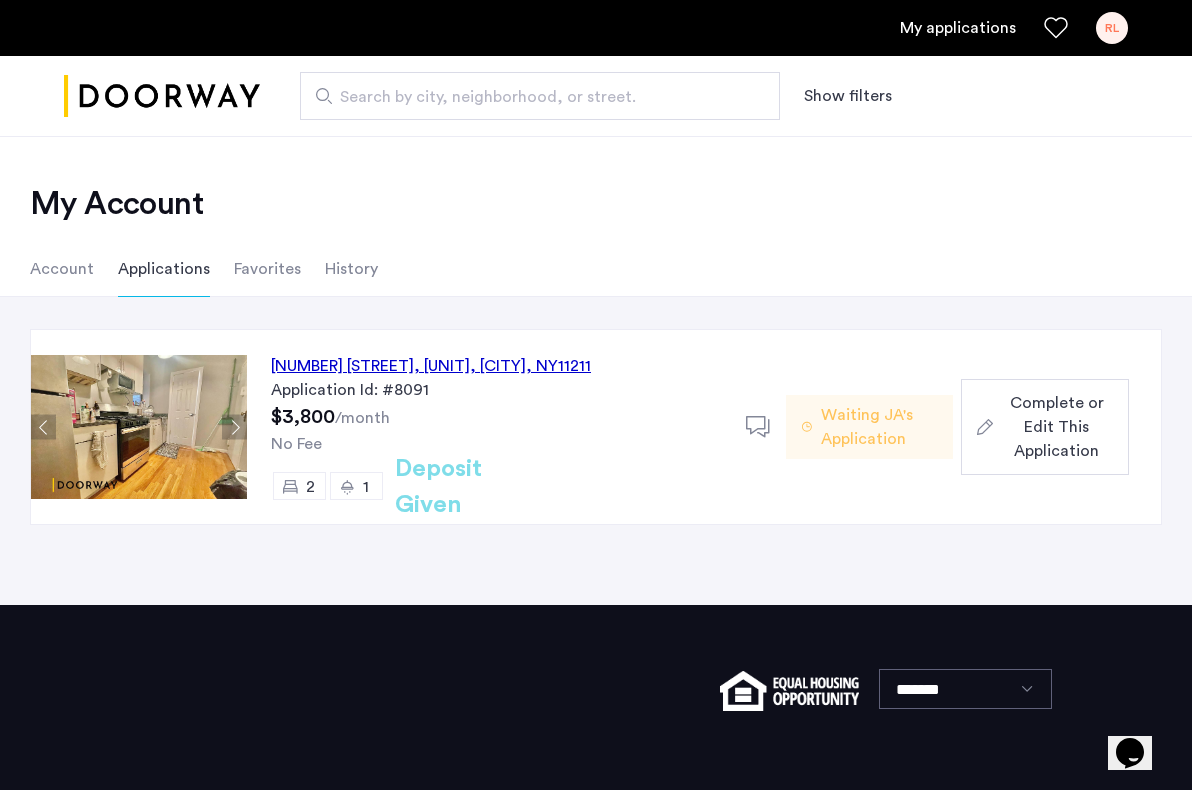 click on "Waiting JA's Application" 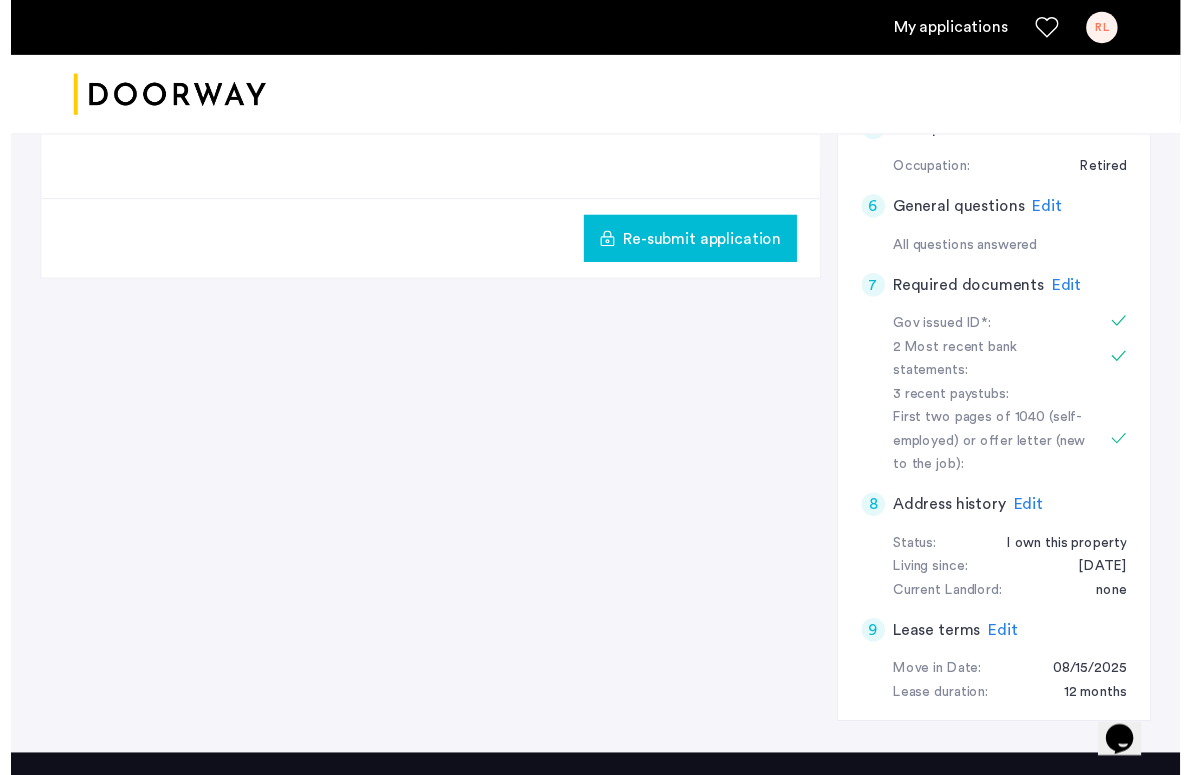 scroll, scrollTop: 720, scrollLeft: 0, axis: vertical 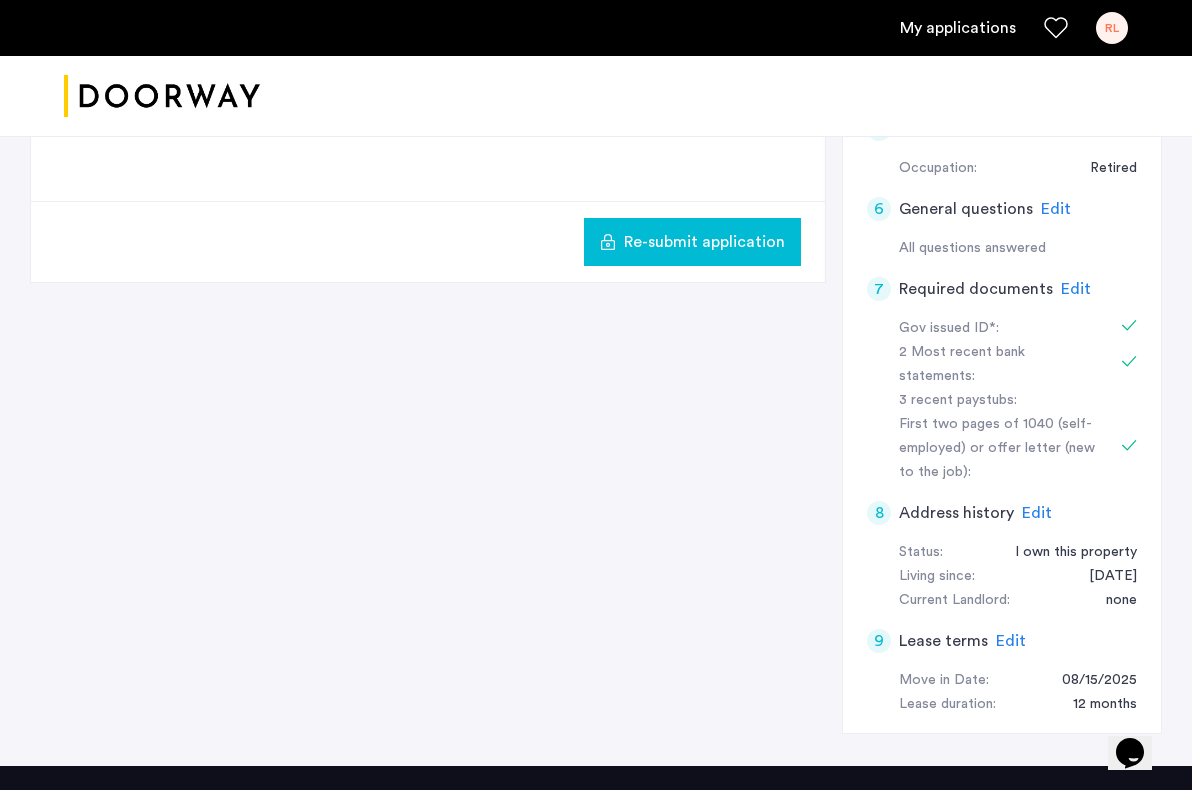 click on "Edit" 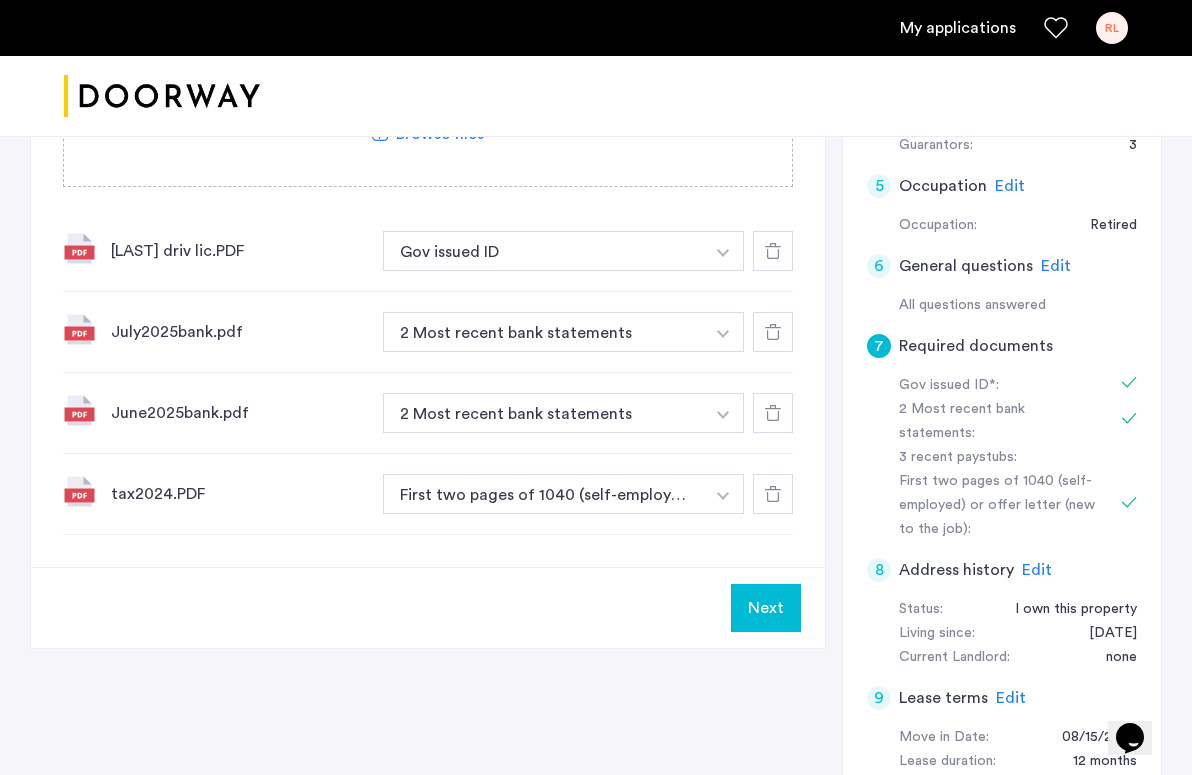 scroll, scrollTop: 552, scrollLeft: 0, axis: vertical 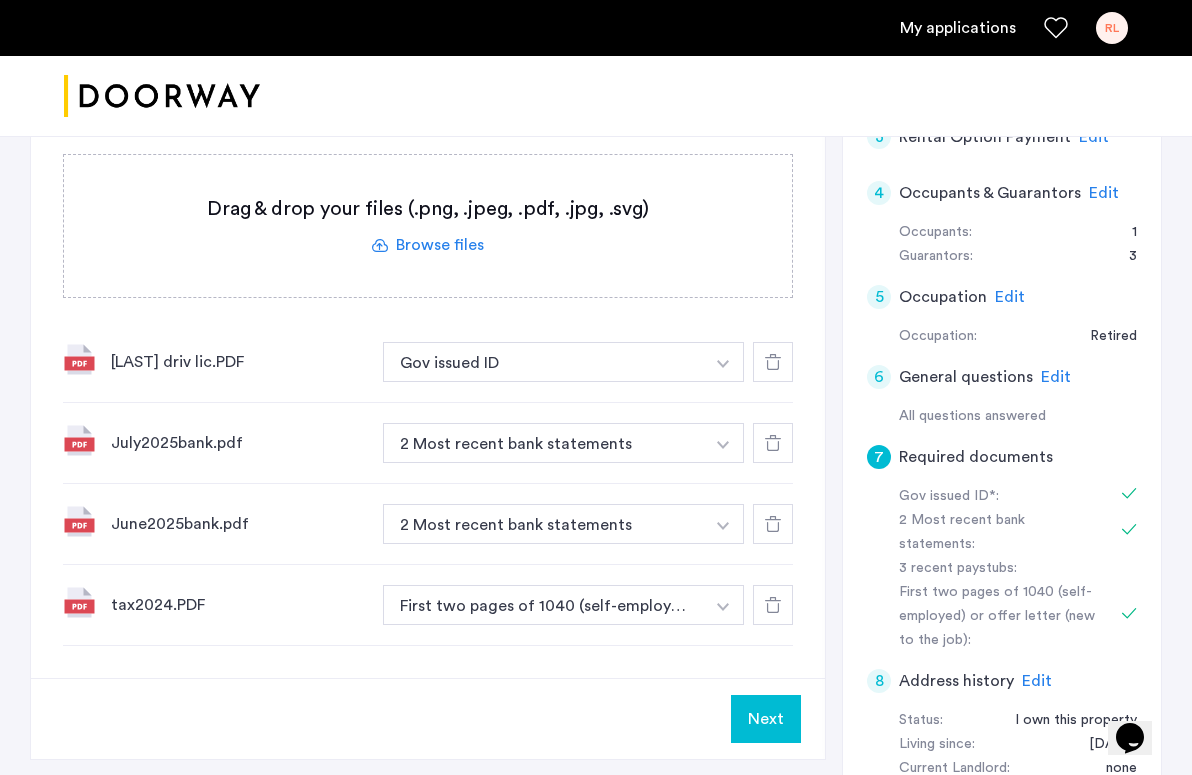 click 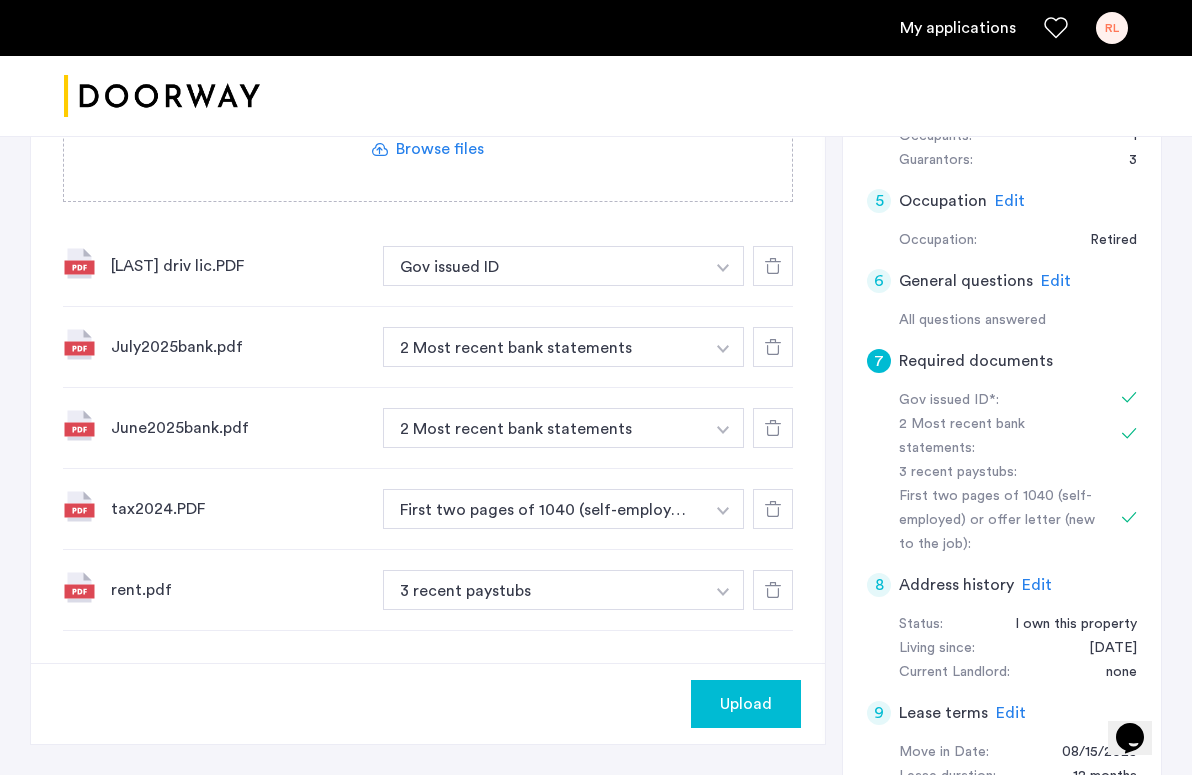 scroll, scrollTop: 660, scrollLeft: 4, axis: both 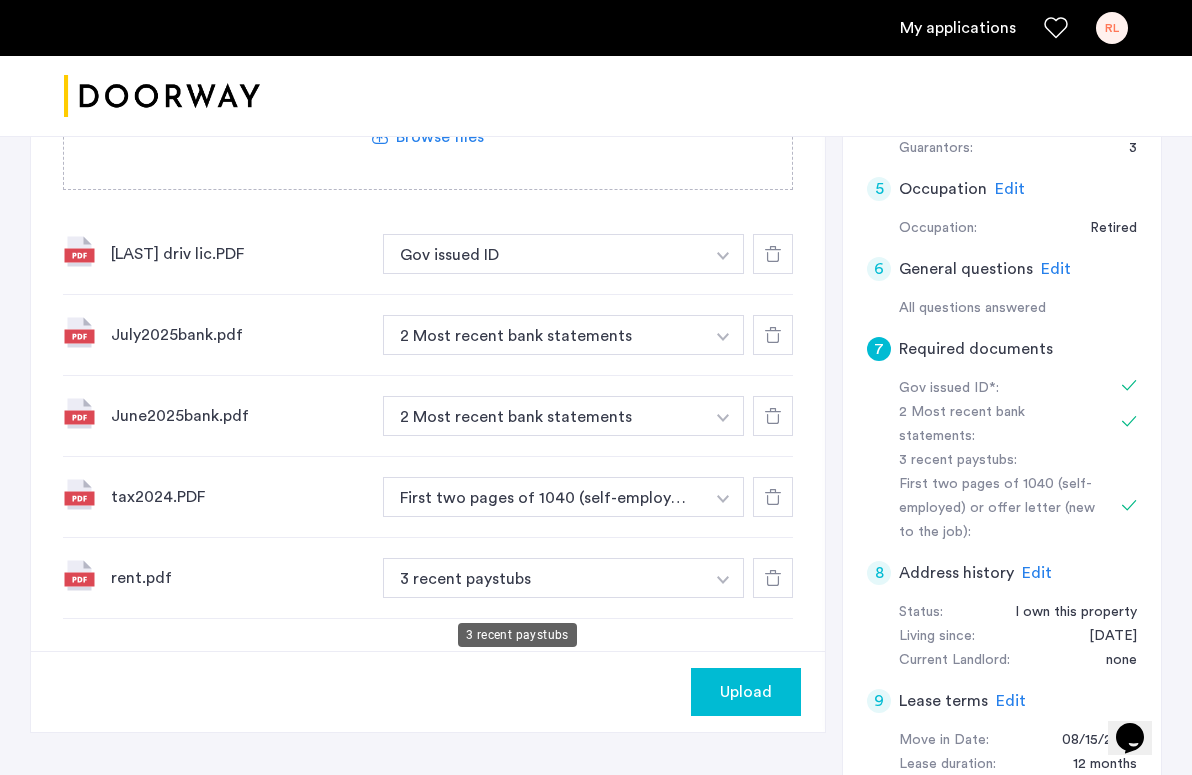 click on "3 recent paystubs" at bounding box center [543, 578] 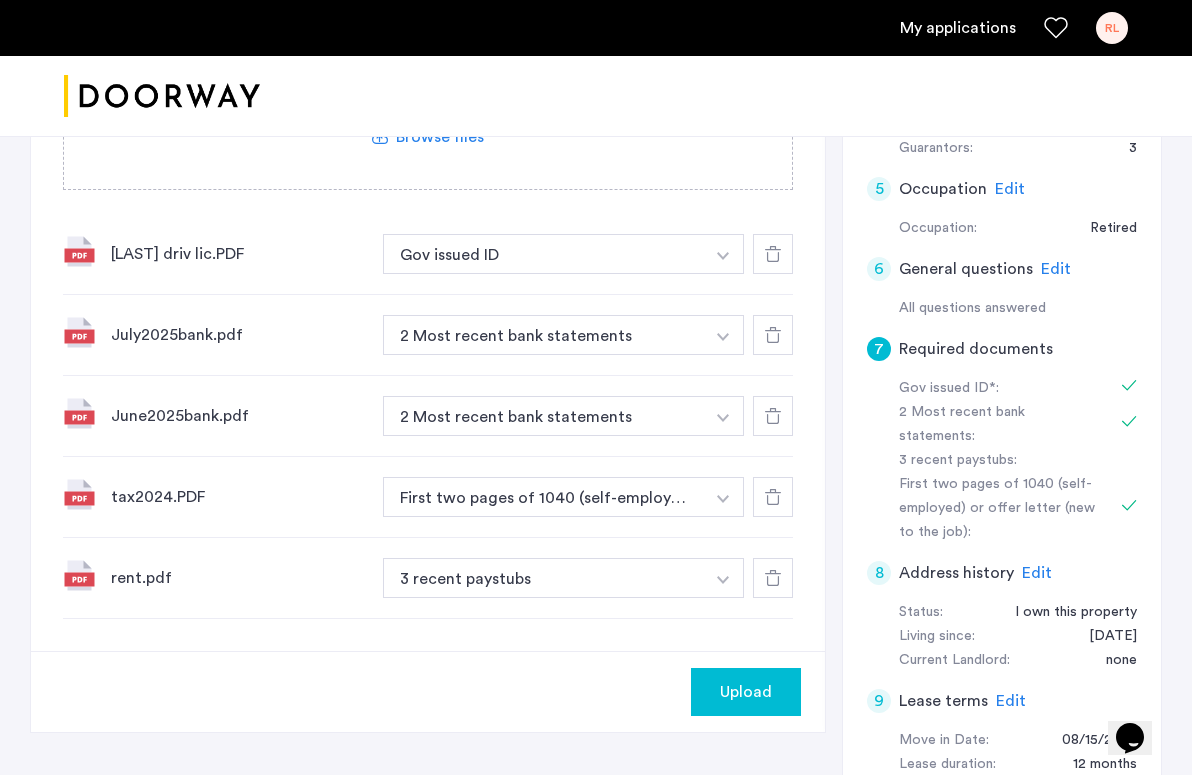 click at bounding box center (723, 256) 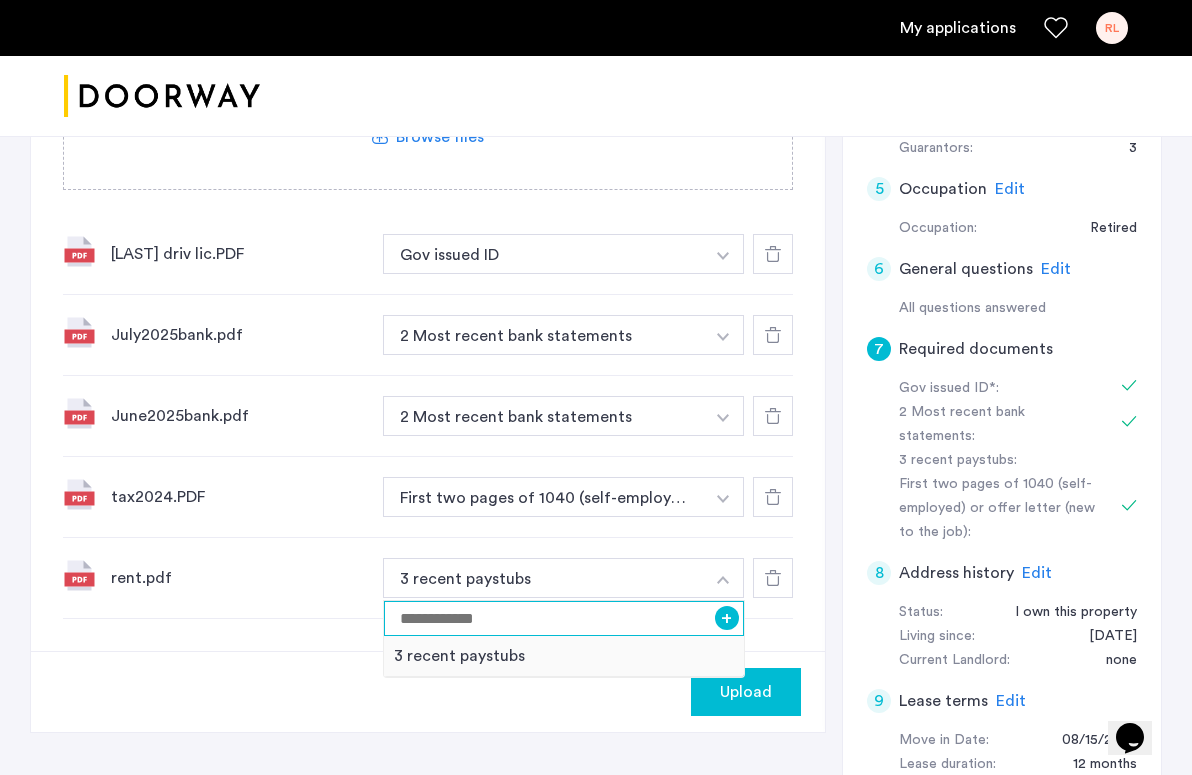 click at bounding box center (564, 618) 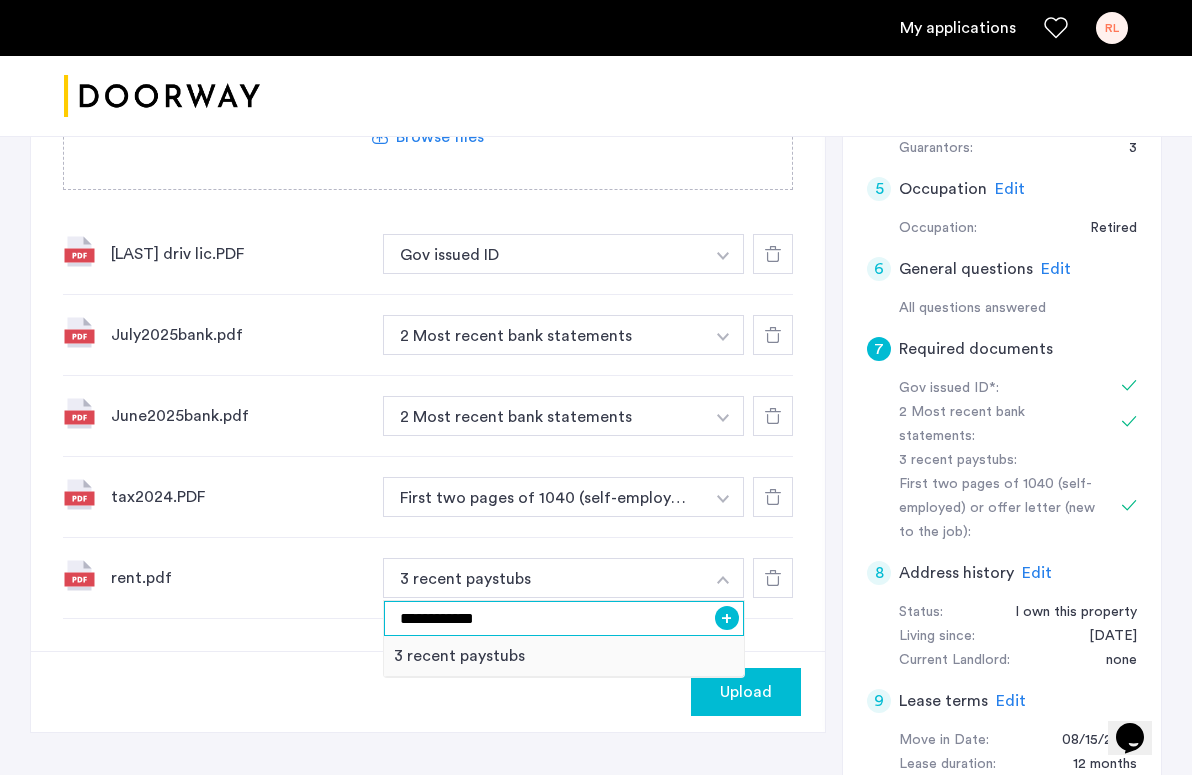 type on "**********" 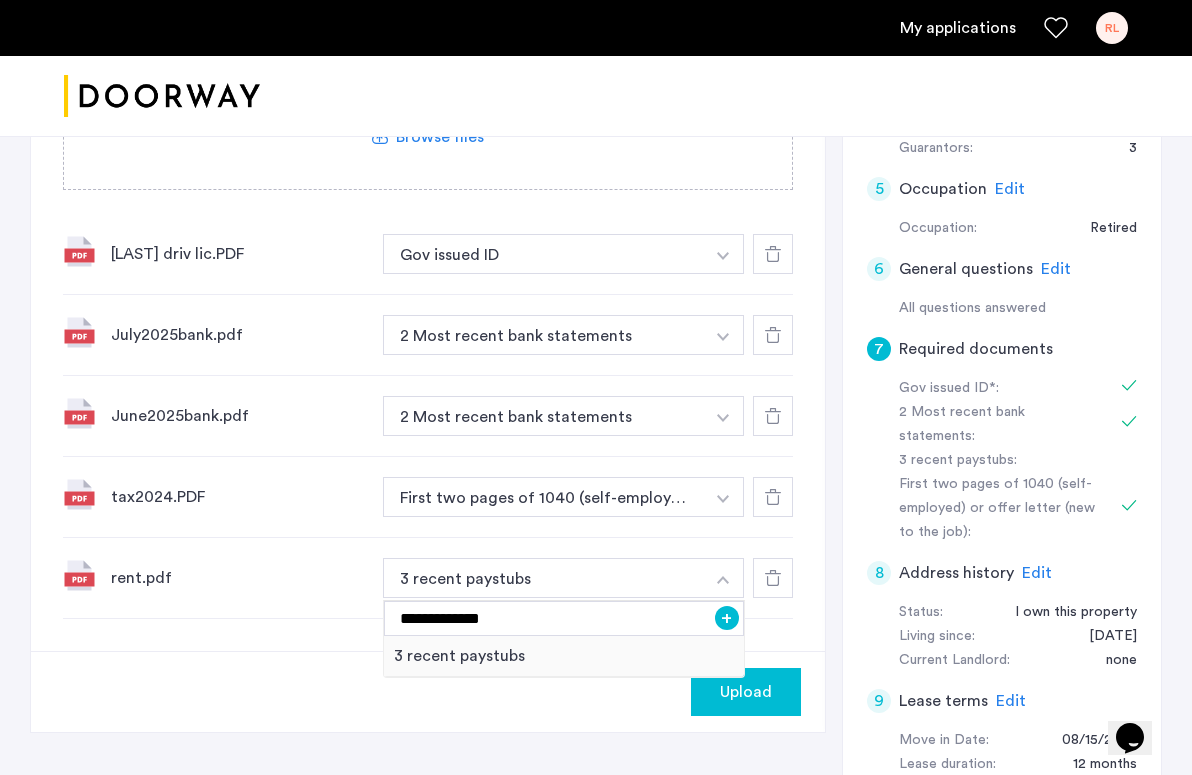 click on "+" at bounding box center [727, 618] 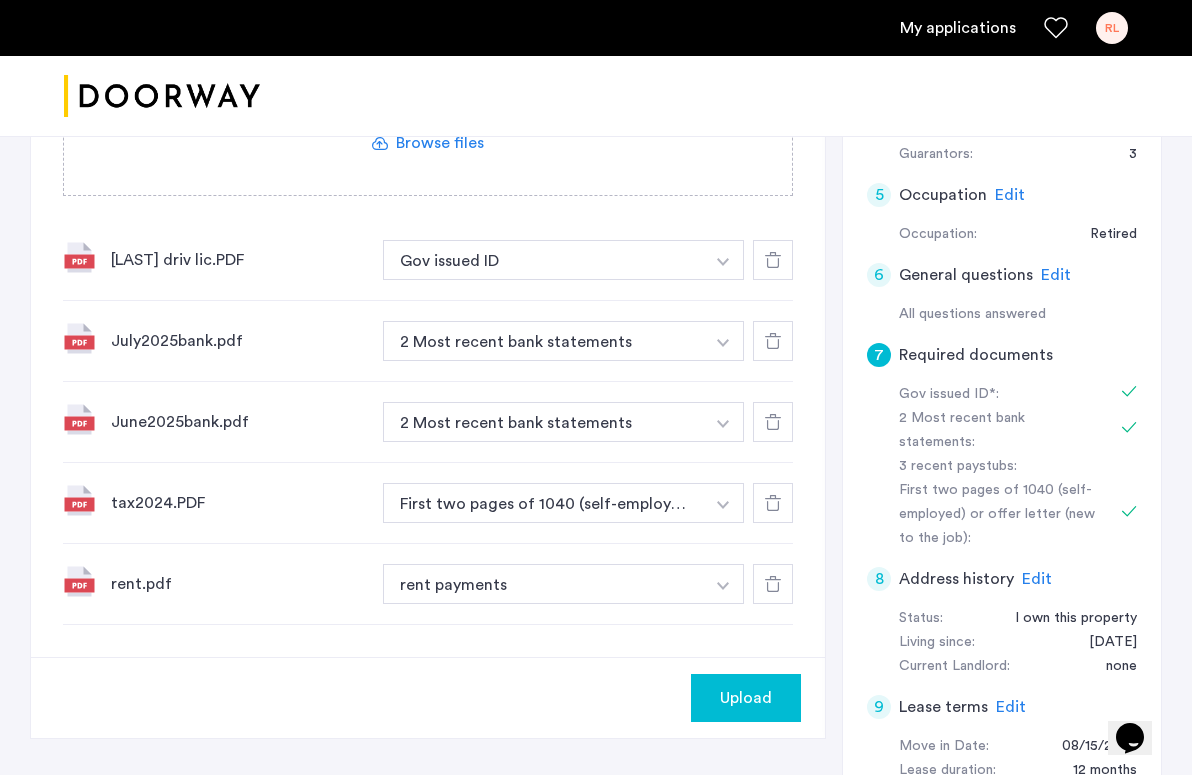scroll, scrollTop: 653, scrollLeft: 0, axis: vertical 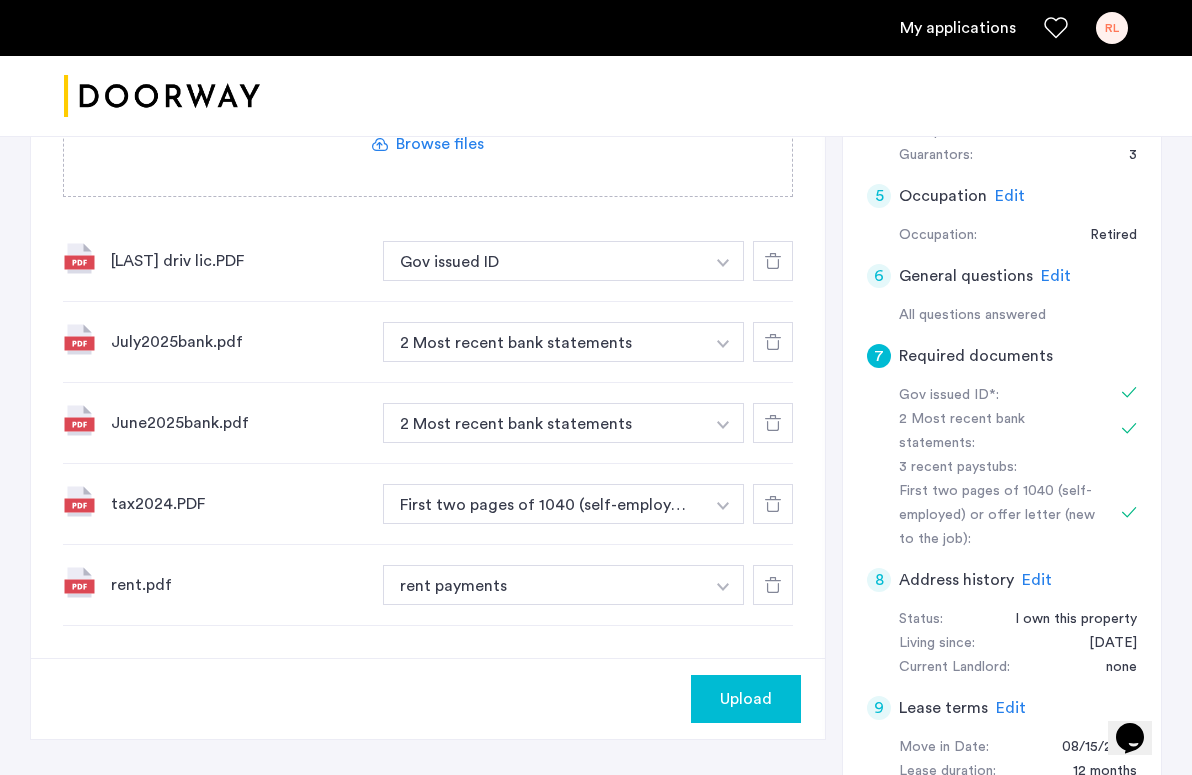 click 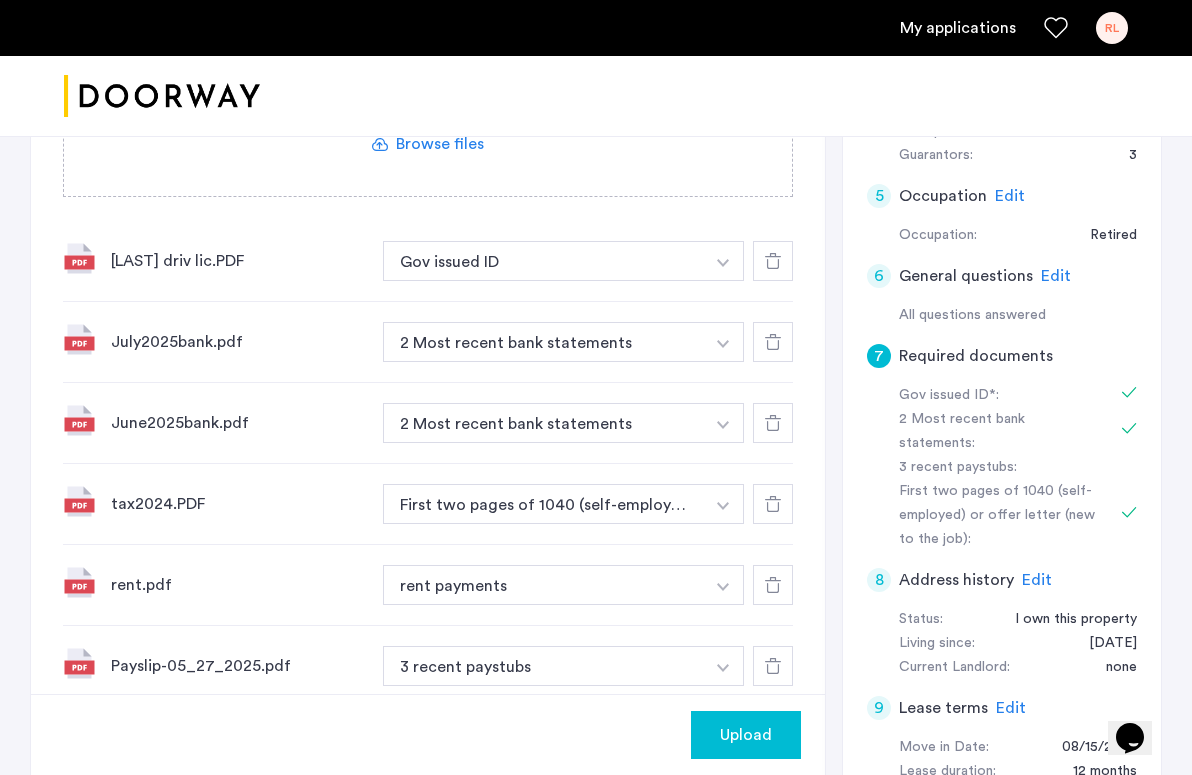 click 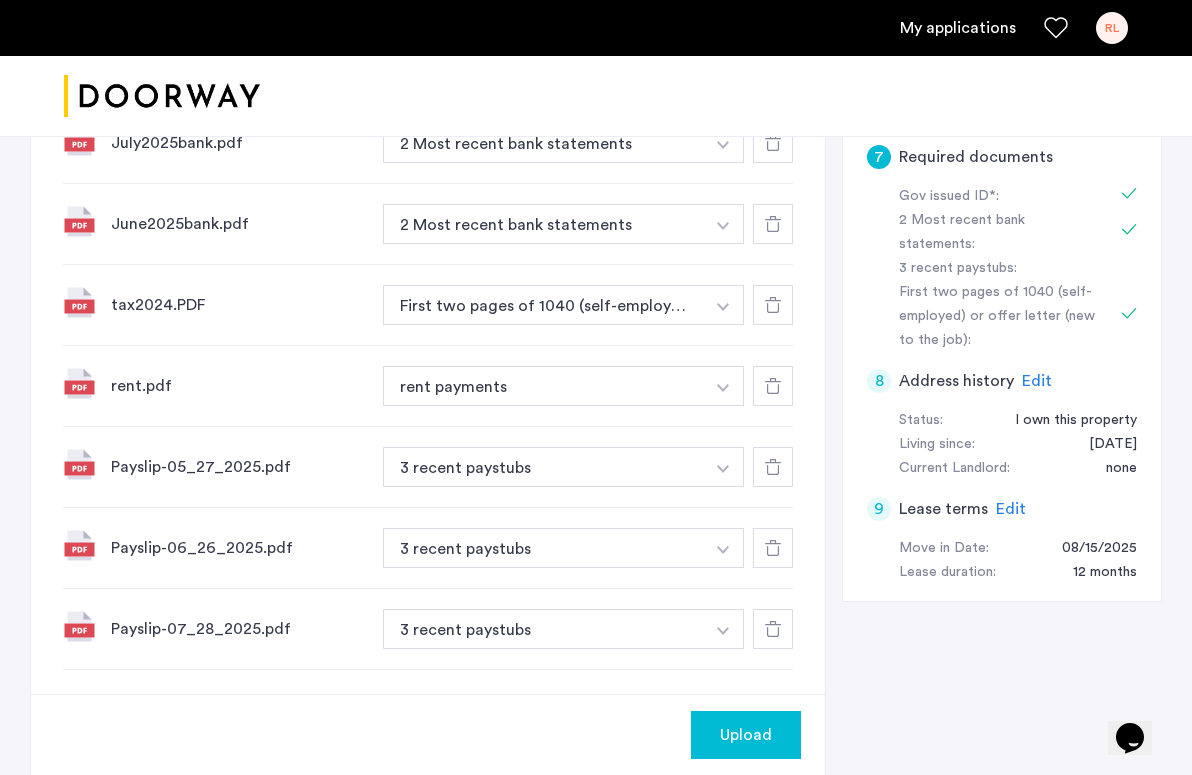 scroll, scrollTop: 850, scrollLeft: 0, axis: vertical 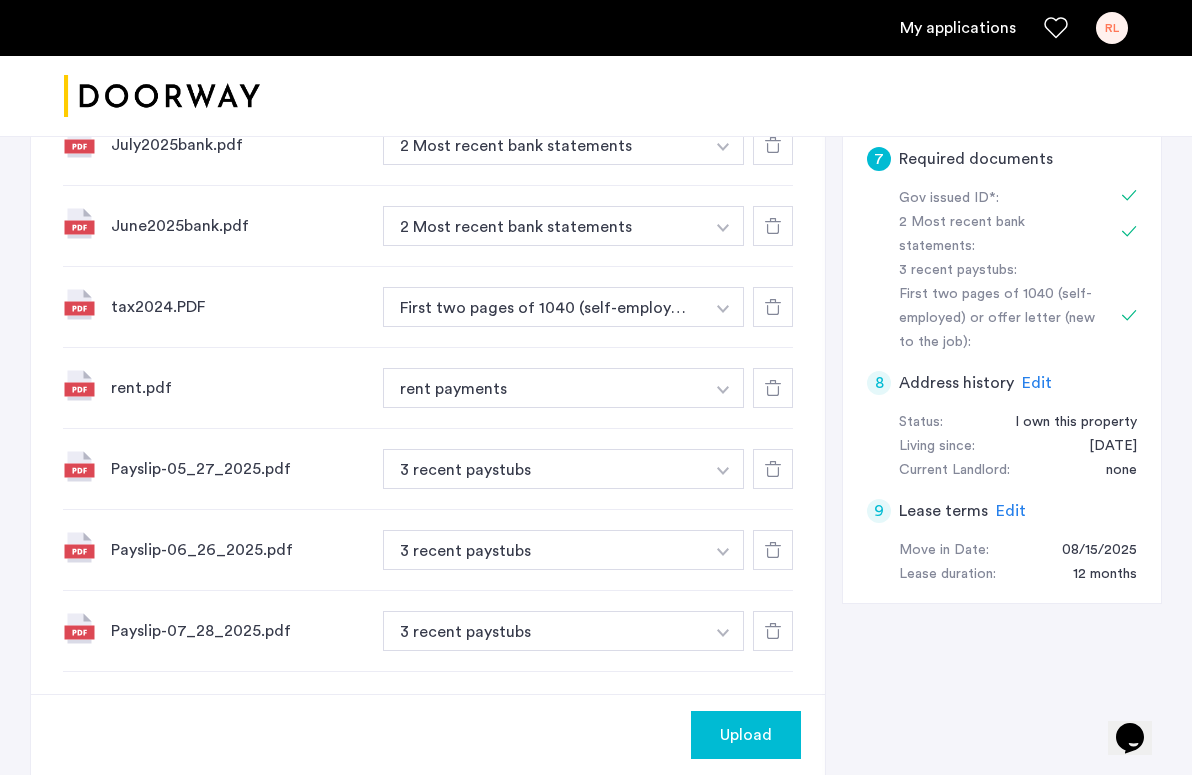 click on "Upload" 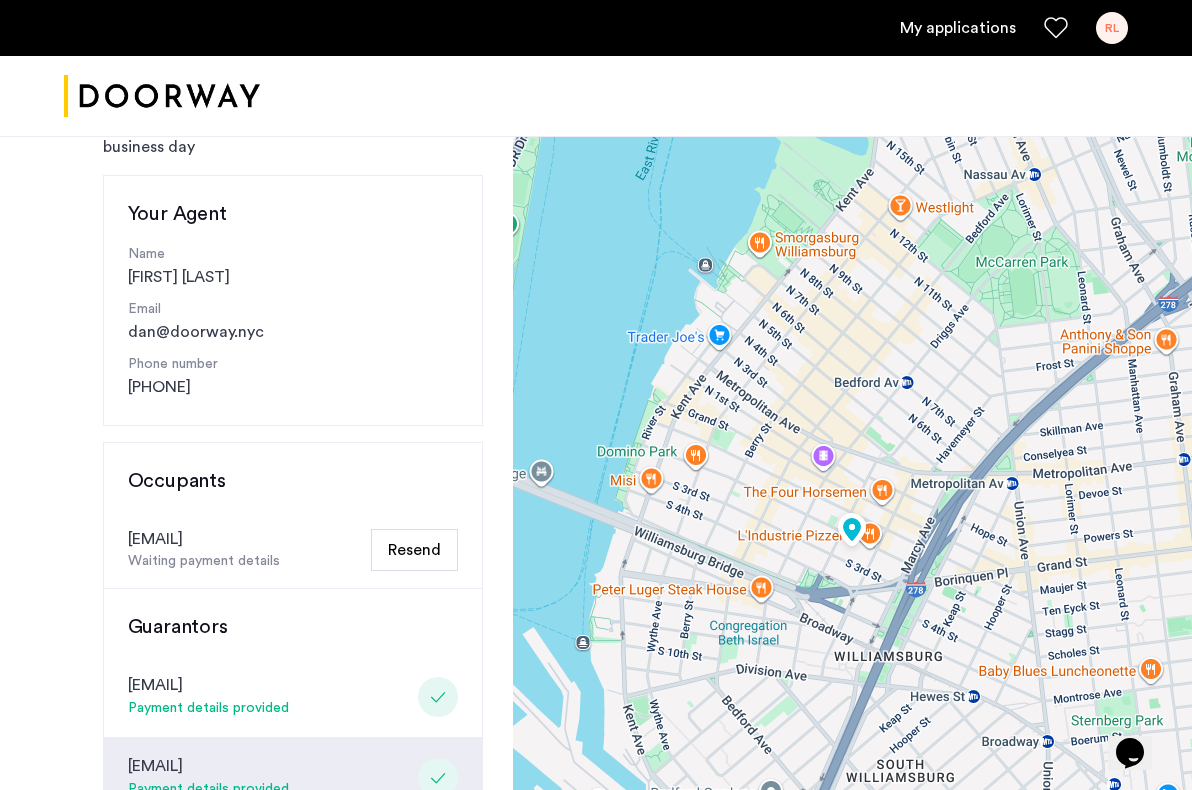 scroll, scrollTop: 0, scrollLeft: 0, axis: both 